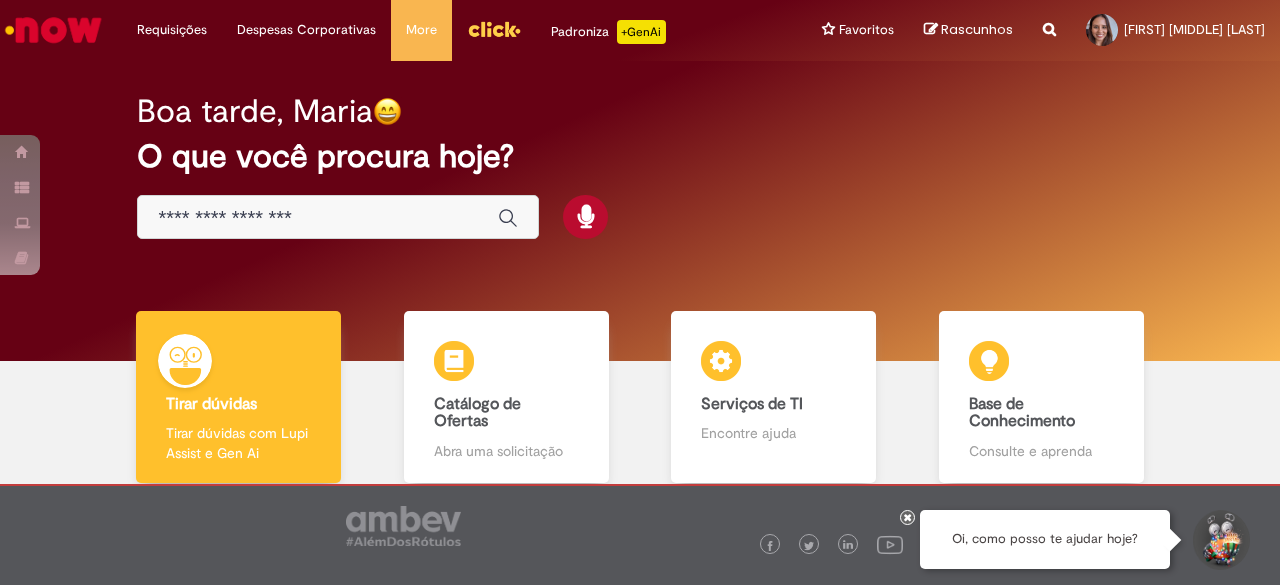 scroll, scrollTop: 0, scrollLeft: 0, axis: both 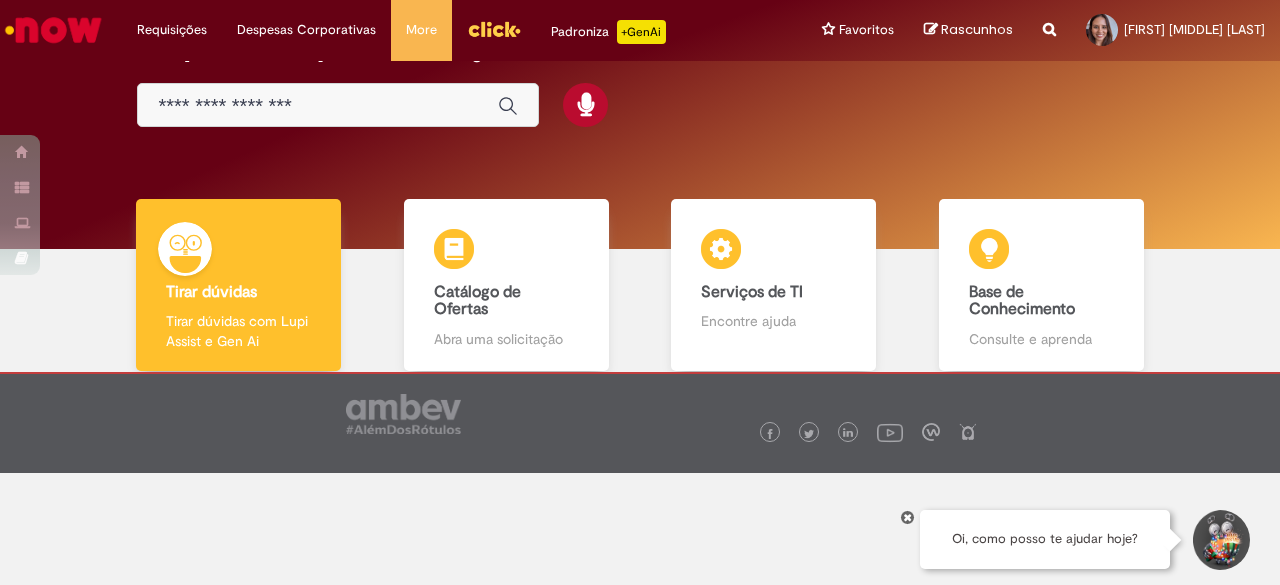 click at bounding box center [318, 106] 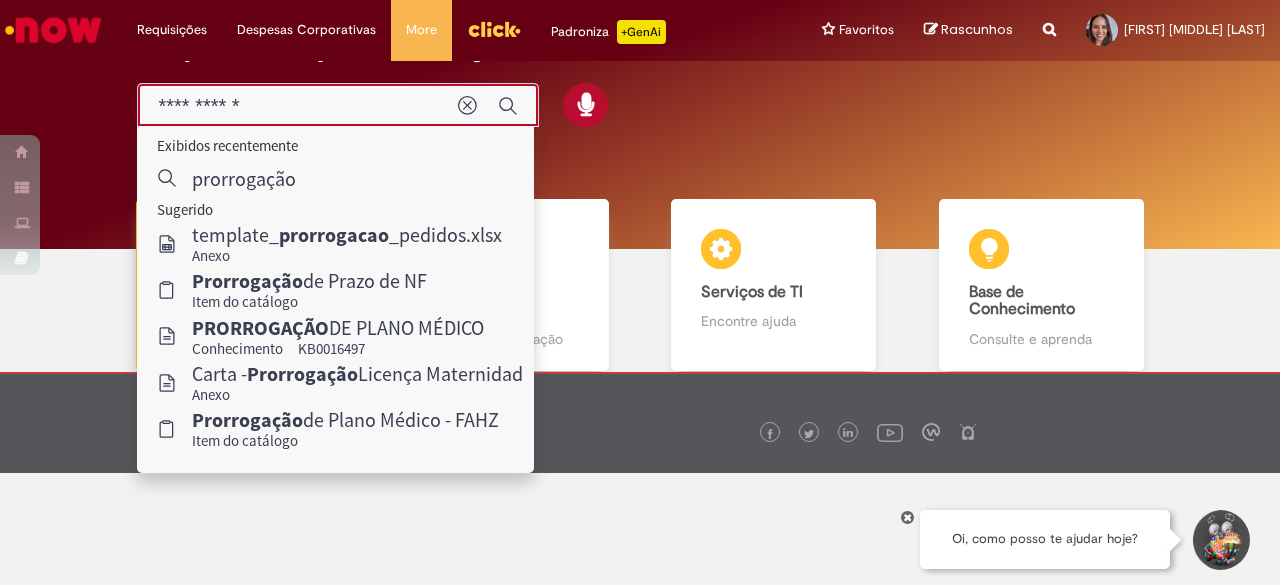 type on "**********" 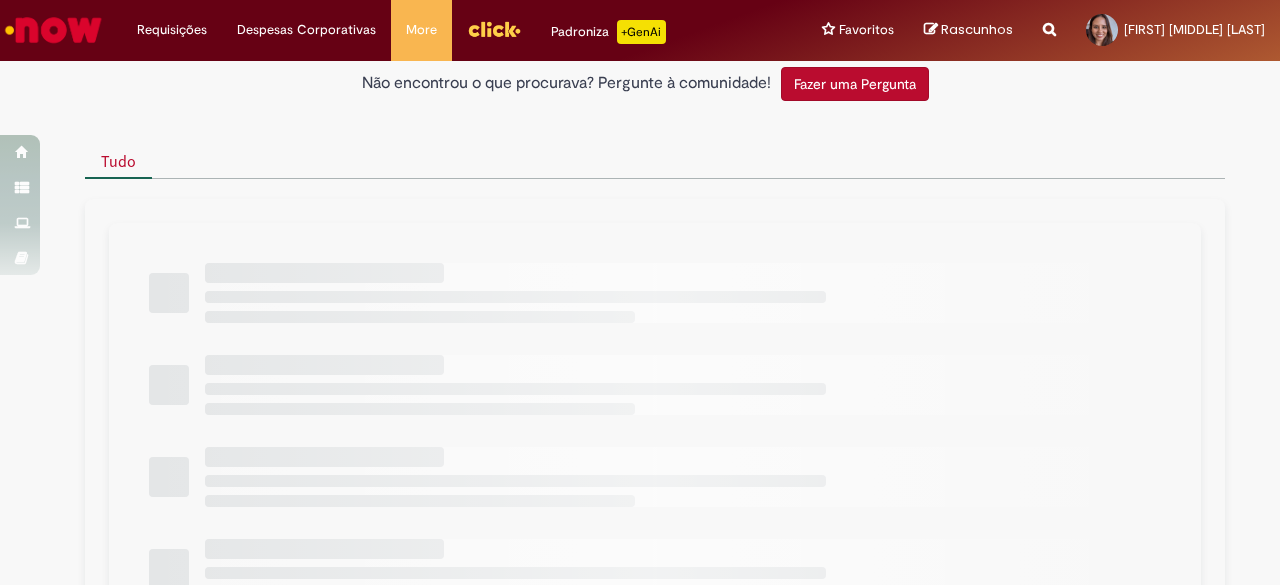 type on "**********" 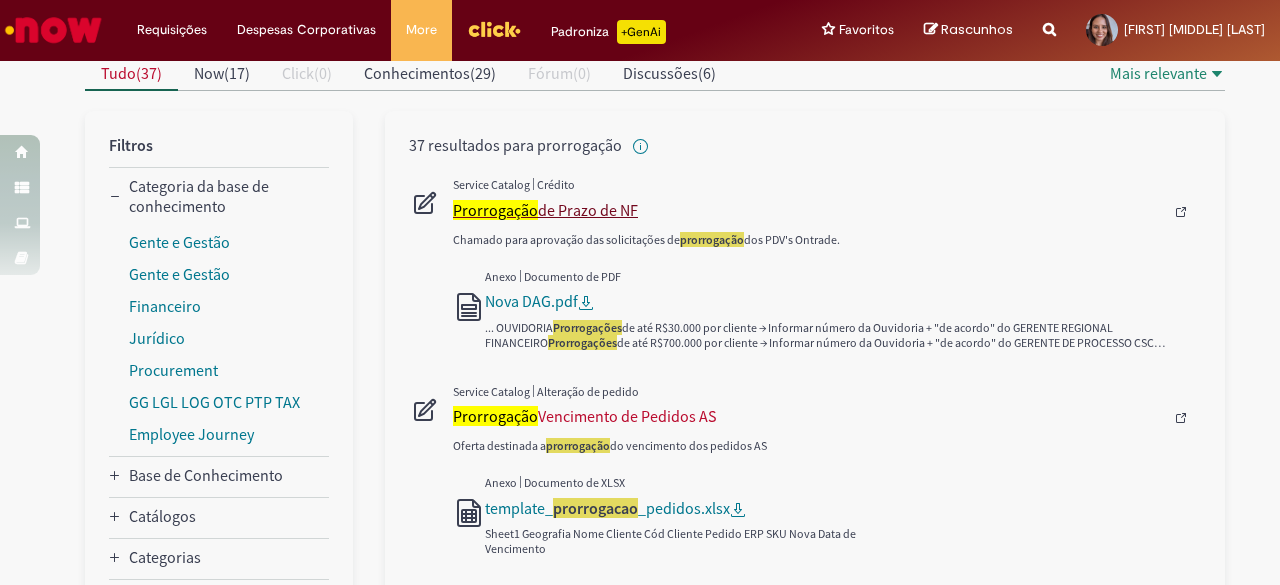 scroll, scrollTop: 300, scrollLeft: 0, axis: vertical 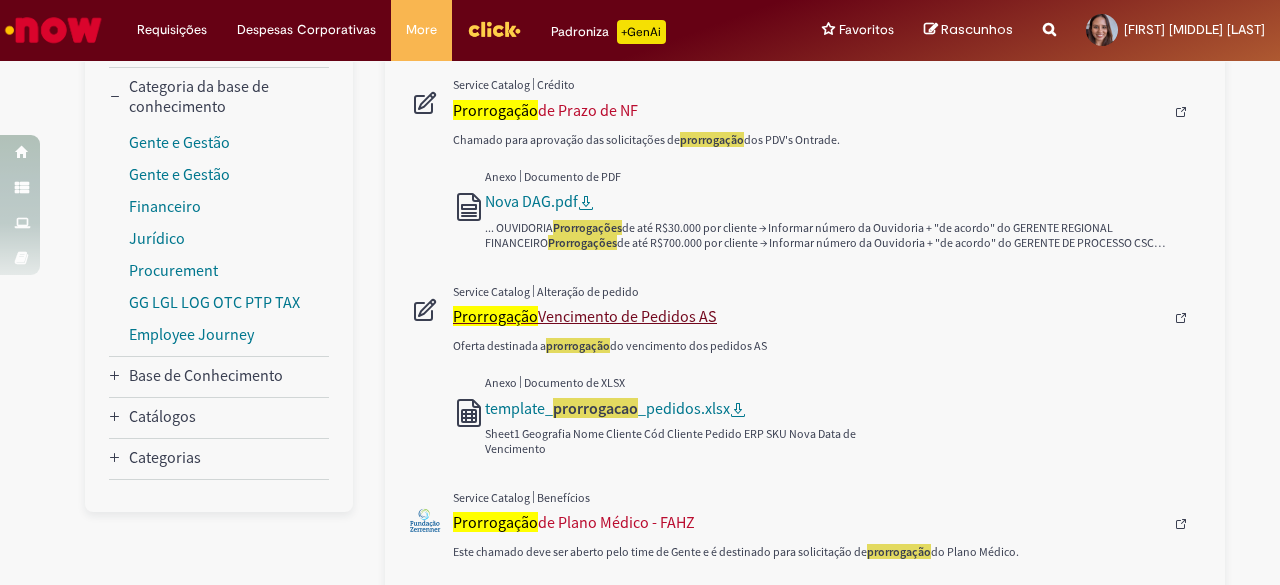 type 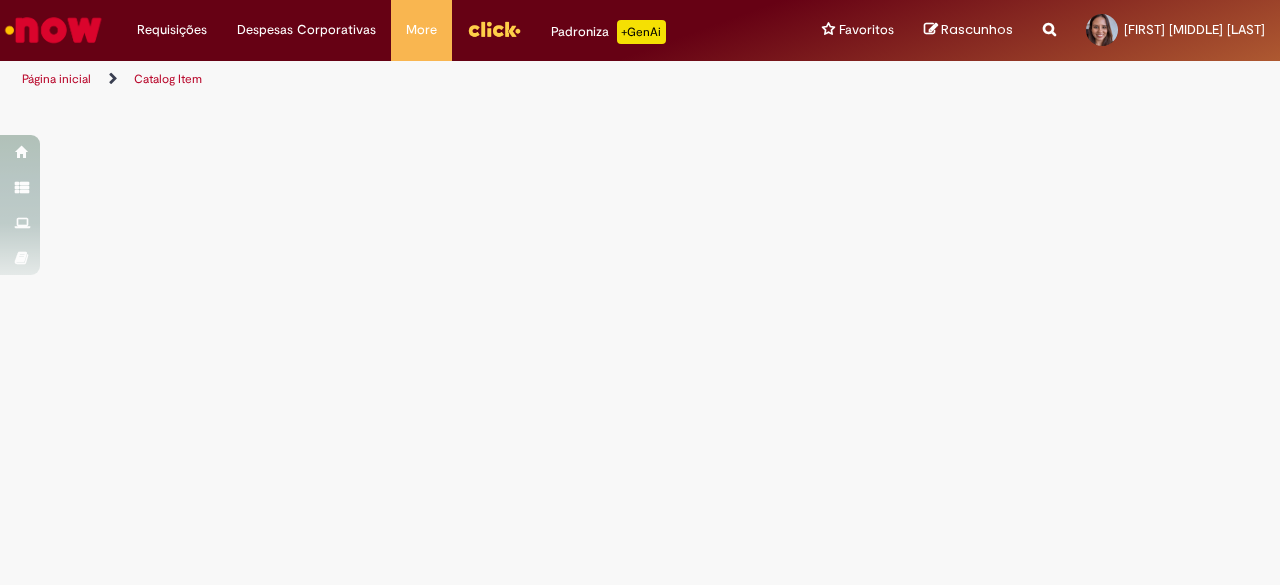 scroll, scrollTop: 0, scrollLeft: 0, axis: both 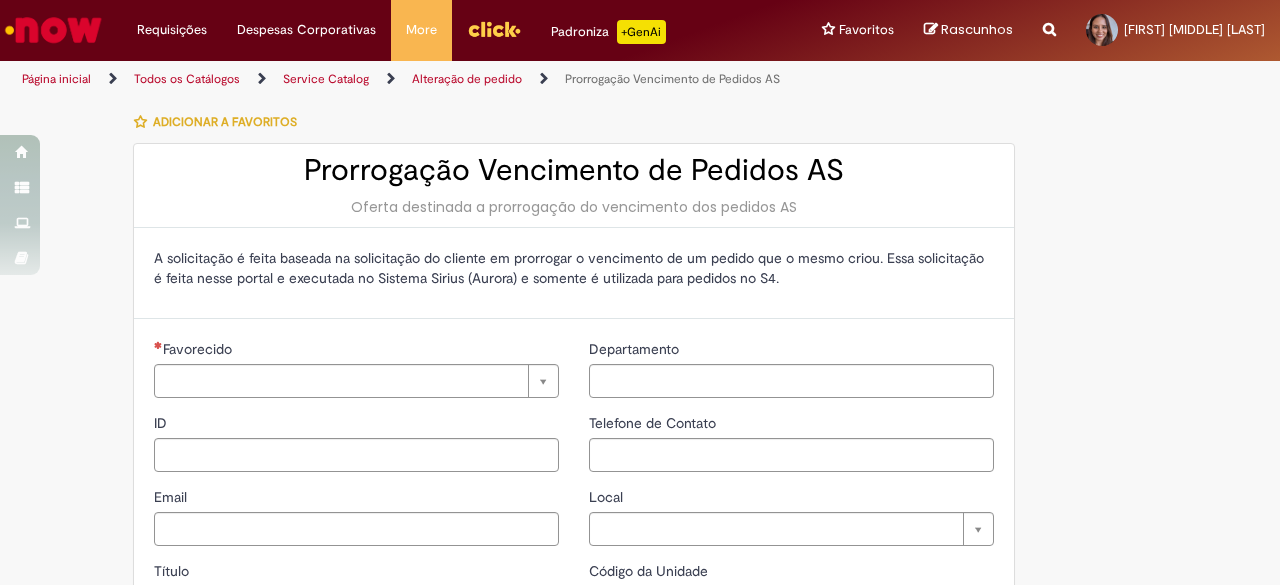 type on "********" 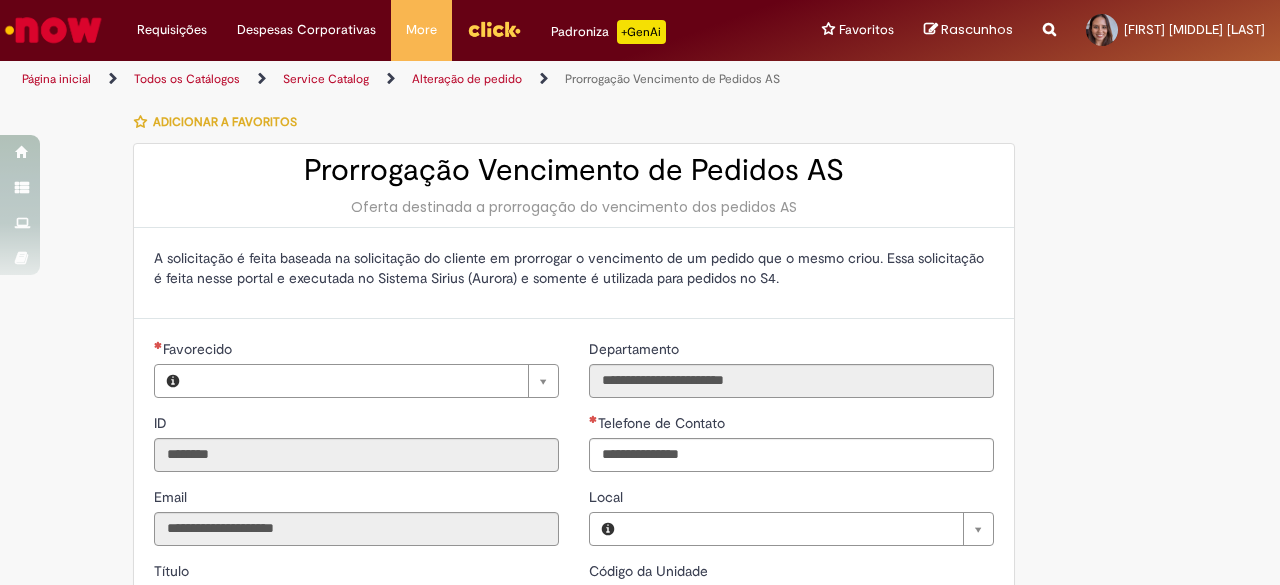 type on "**********" 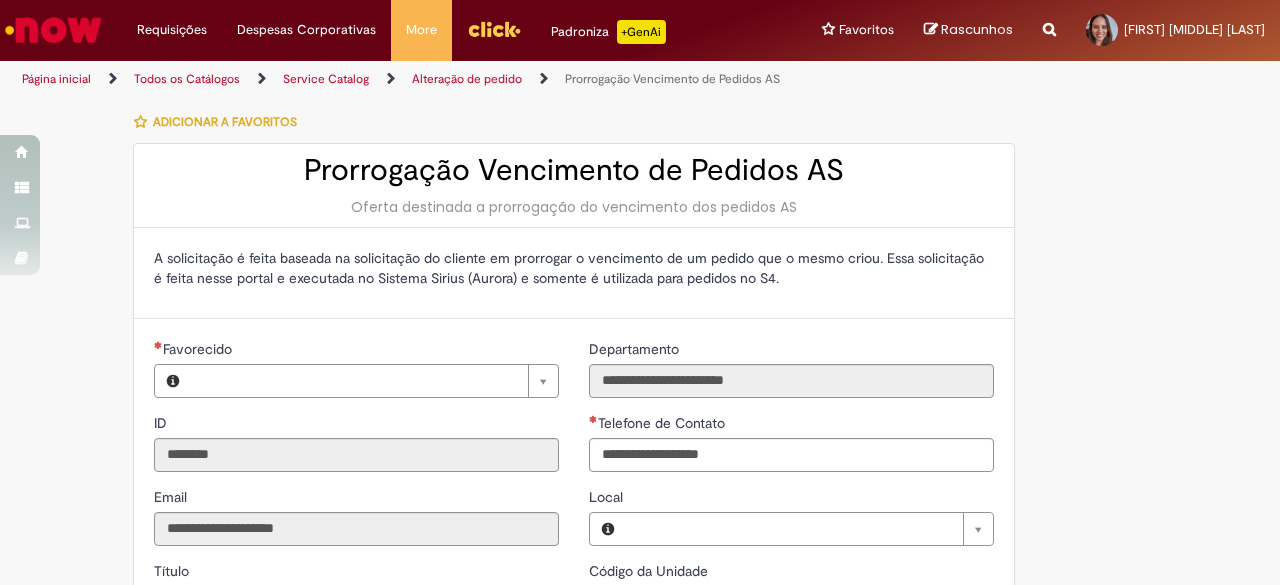 type on "**********" 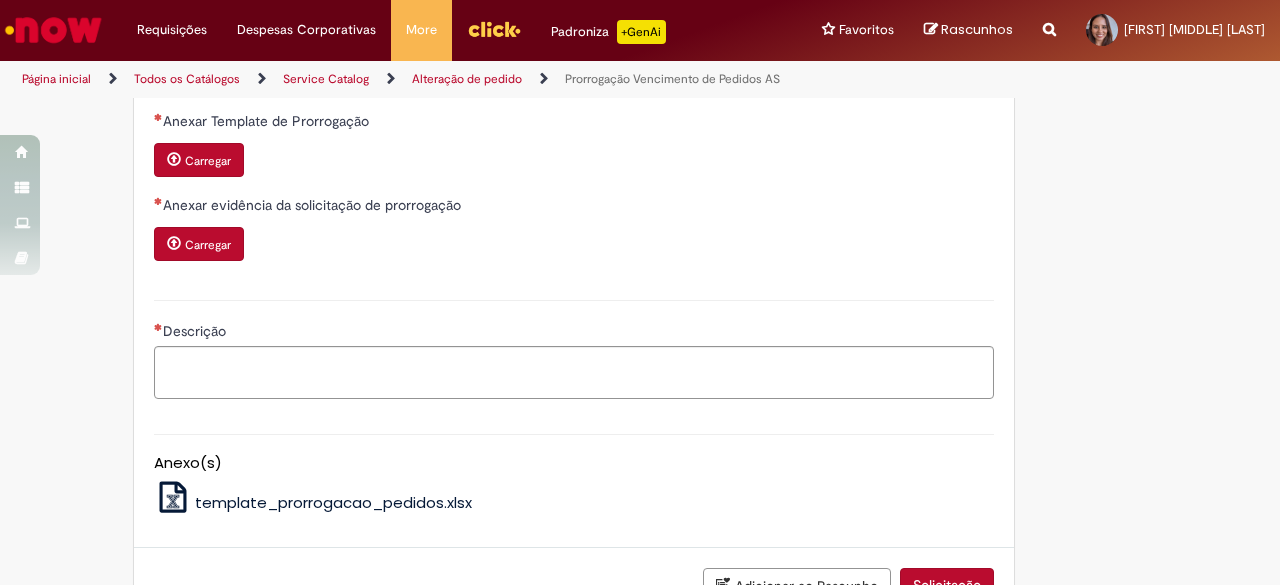 scroll, scrollTop: 841, scrollLeft: 0, axis: vertical 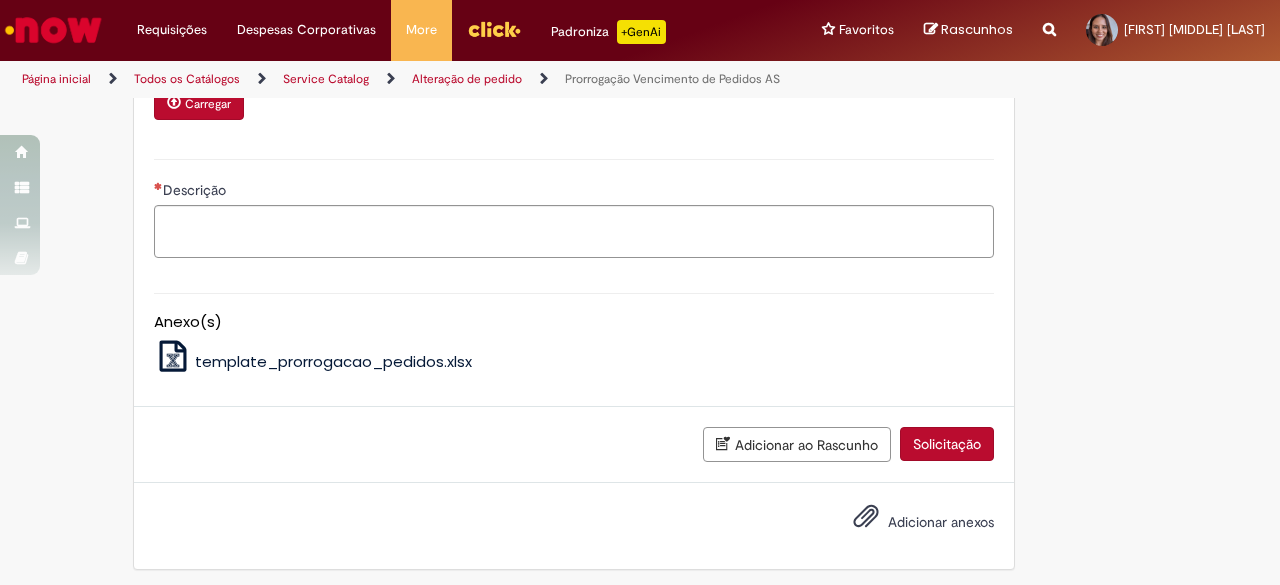 click on "template_prorrogacao_pedidos.xlsx" at bounding box center [333, 361] 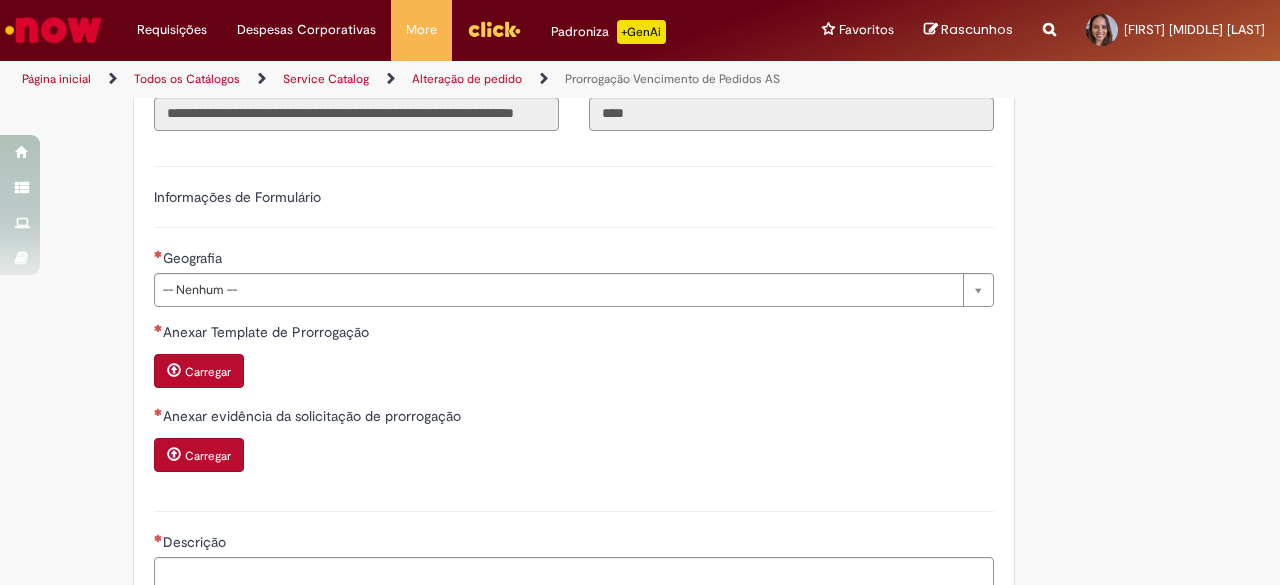 scroll, scrollTop: 541, scrollLeft: 0, axis: vertical 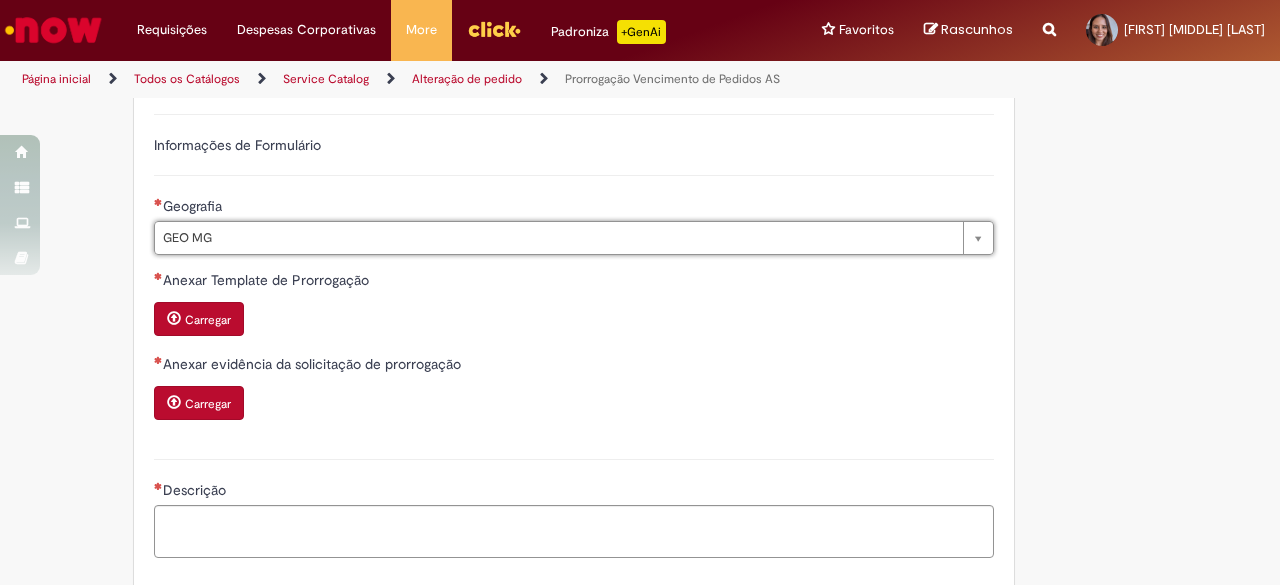 type on "******" 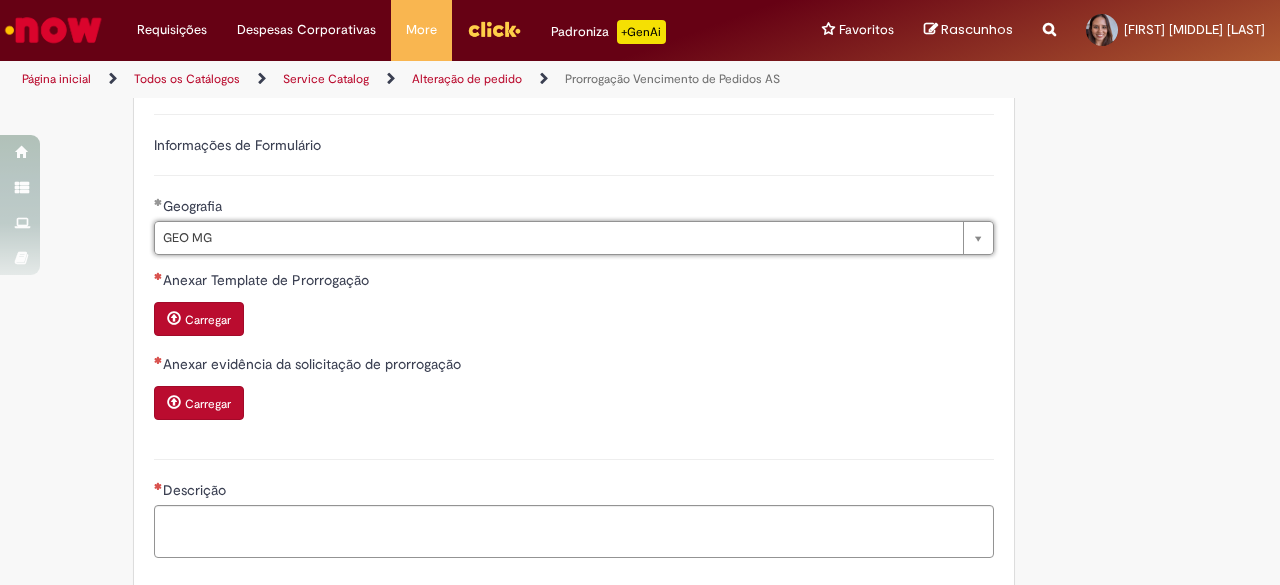click on "Carregar" at bounding box center (208, 320) 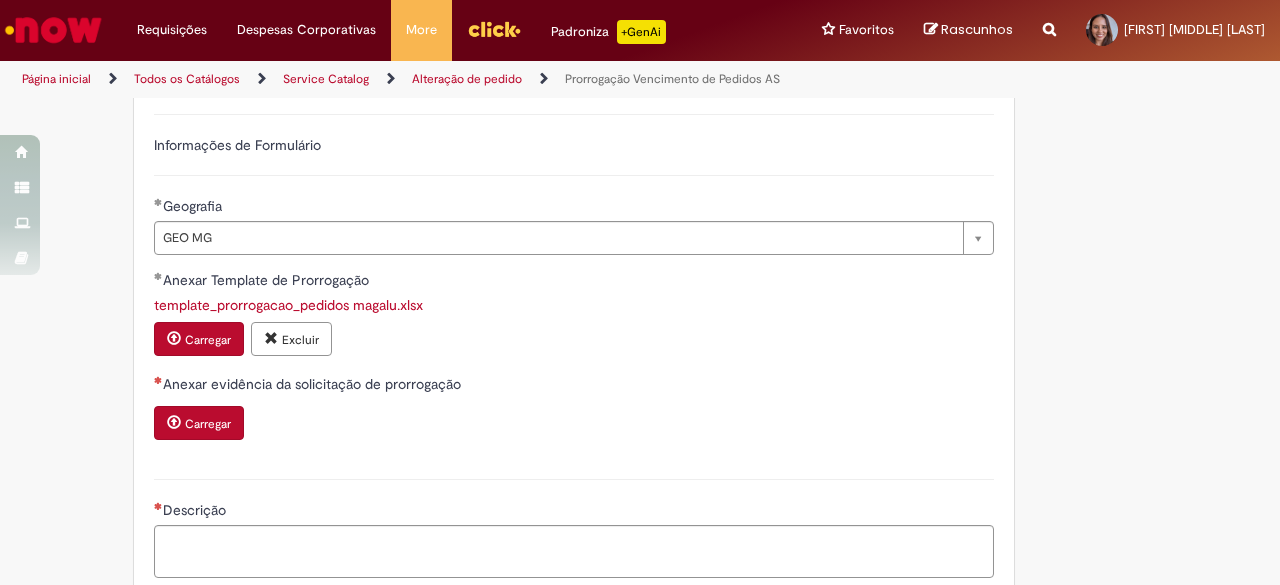 click on "Carregar" at bounding box center [208, 424] 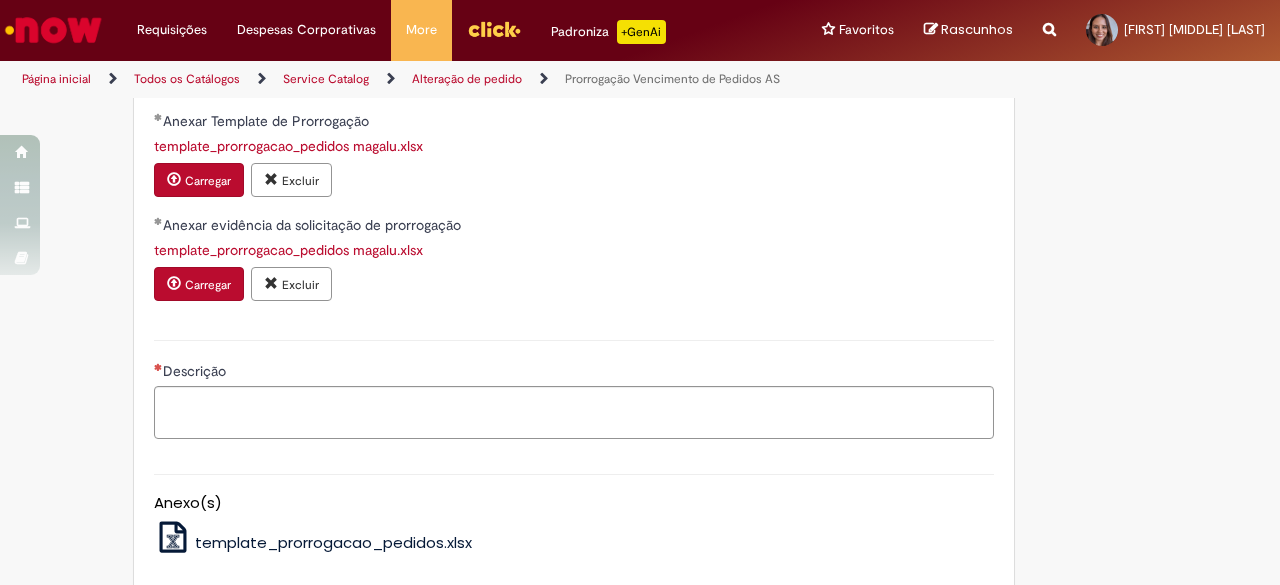 scroll, scrollTop: 741, scrollLeft: 0, axis: vertical 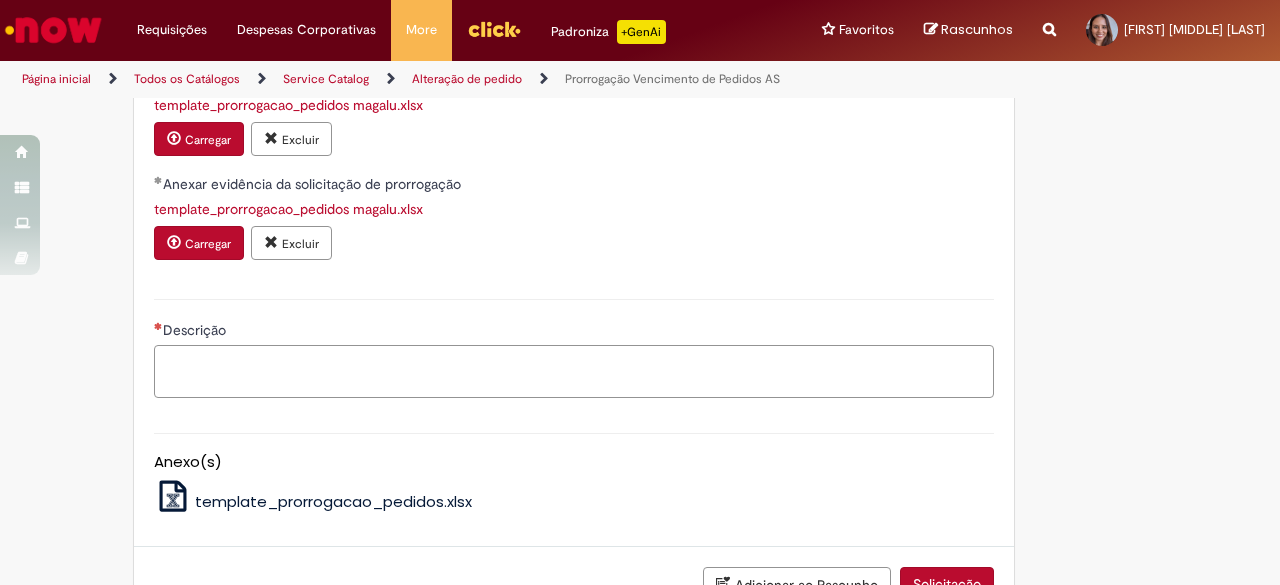 click on "Descrição" at bounding box center (574, 371) 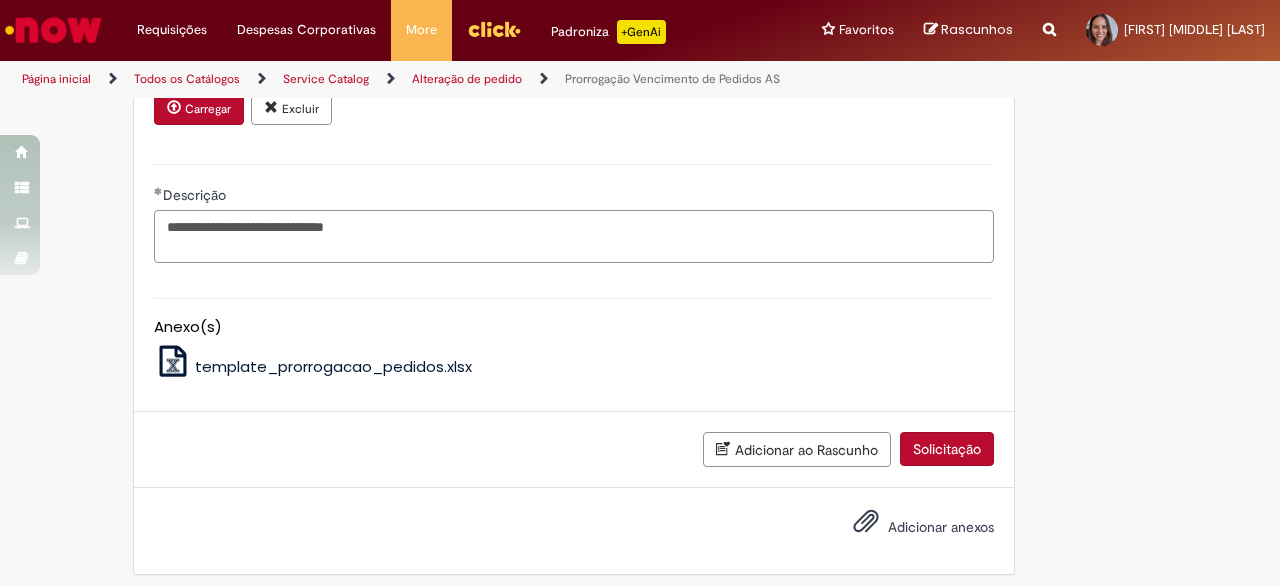 scroll, scrollTop: 881, scrollLeft: 0, axis: vertical 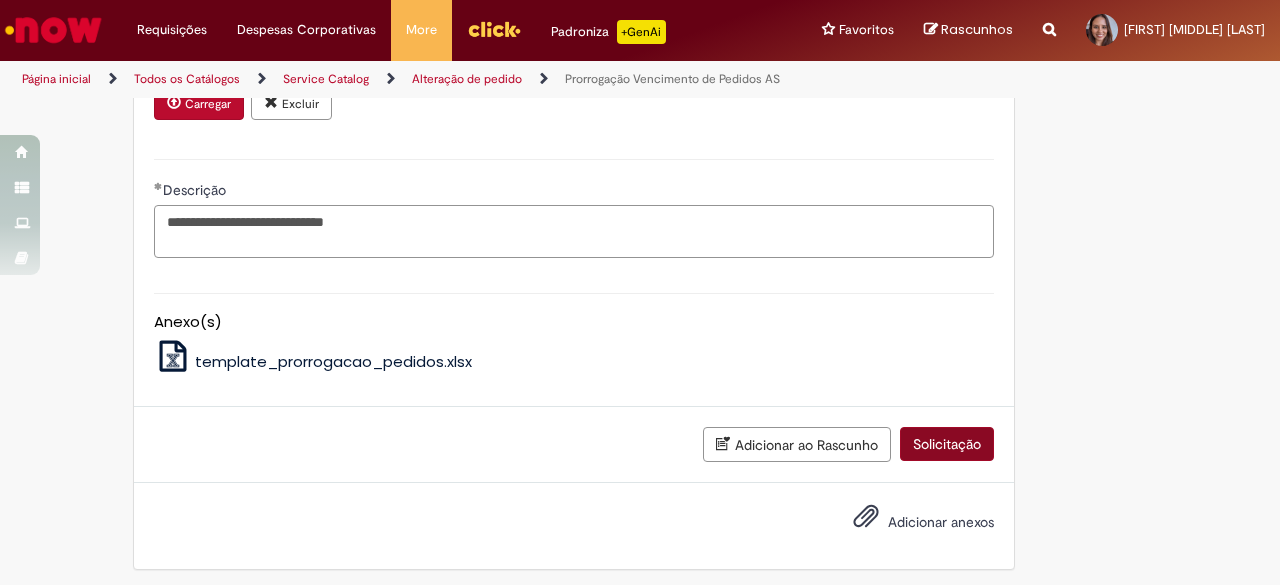 type on "**********" 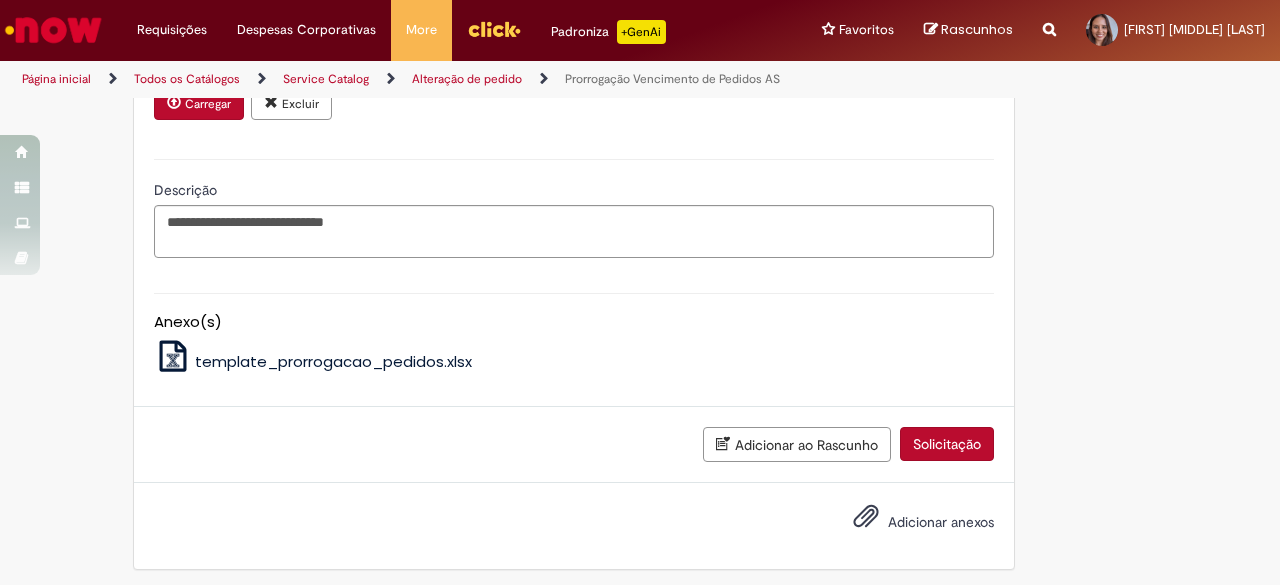 click on "Solicitação" at bounding box center [947, 444] 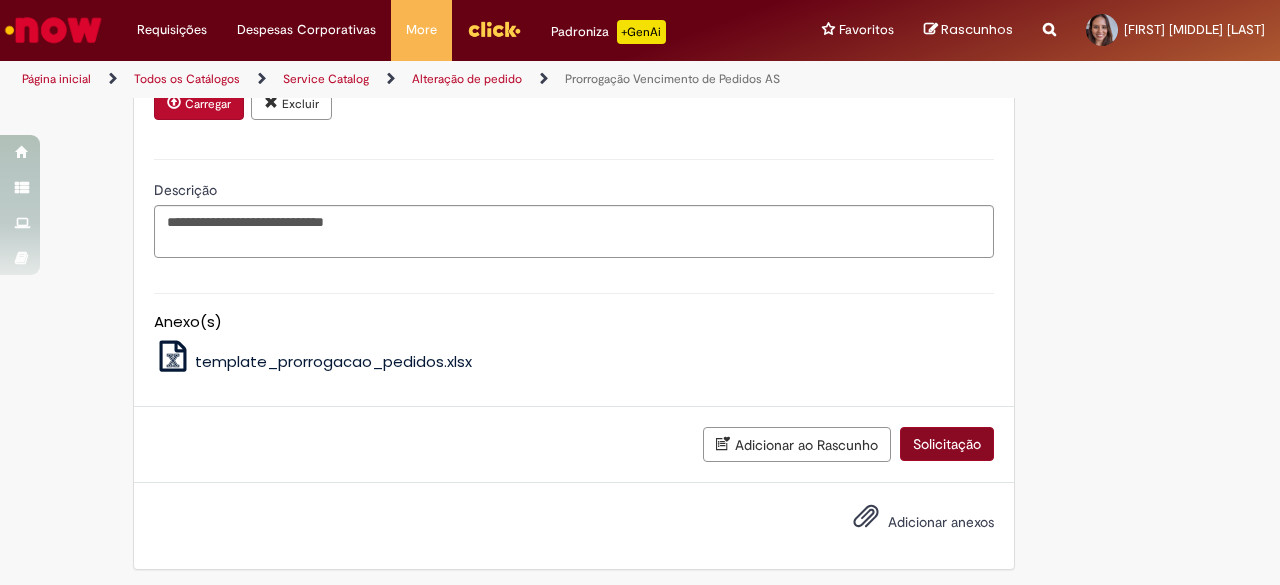scroll, scrollTop: 836, scrollLeft: 0, axis: vertical 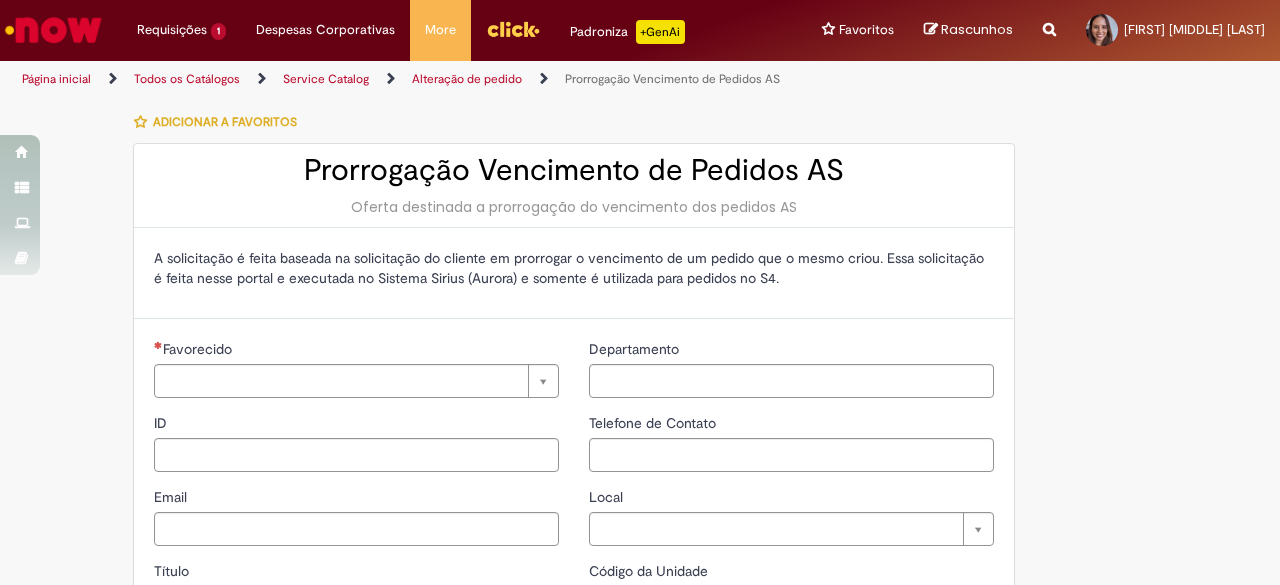 type on "********" 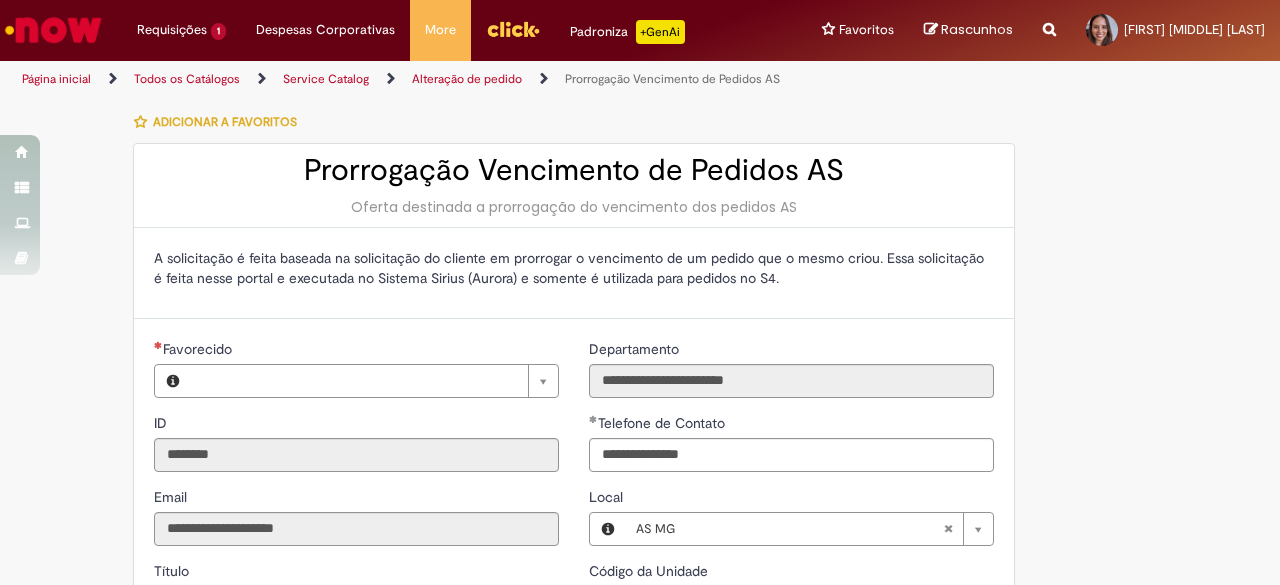 type on "*****" 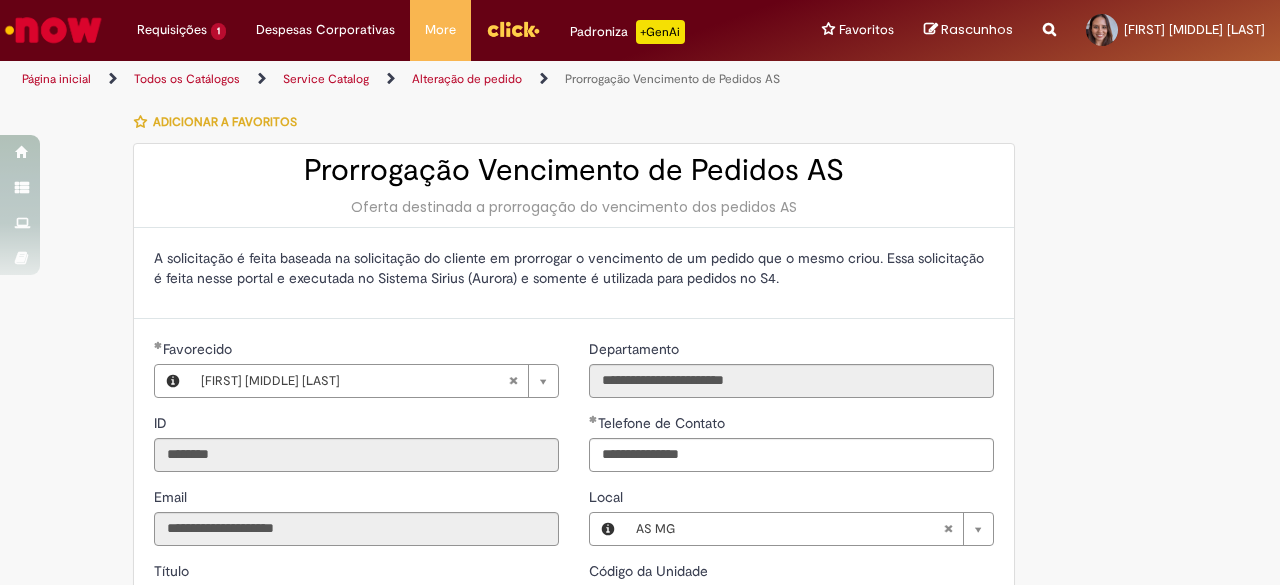 type on "**********" 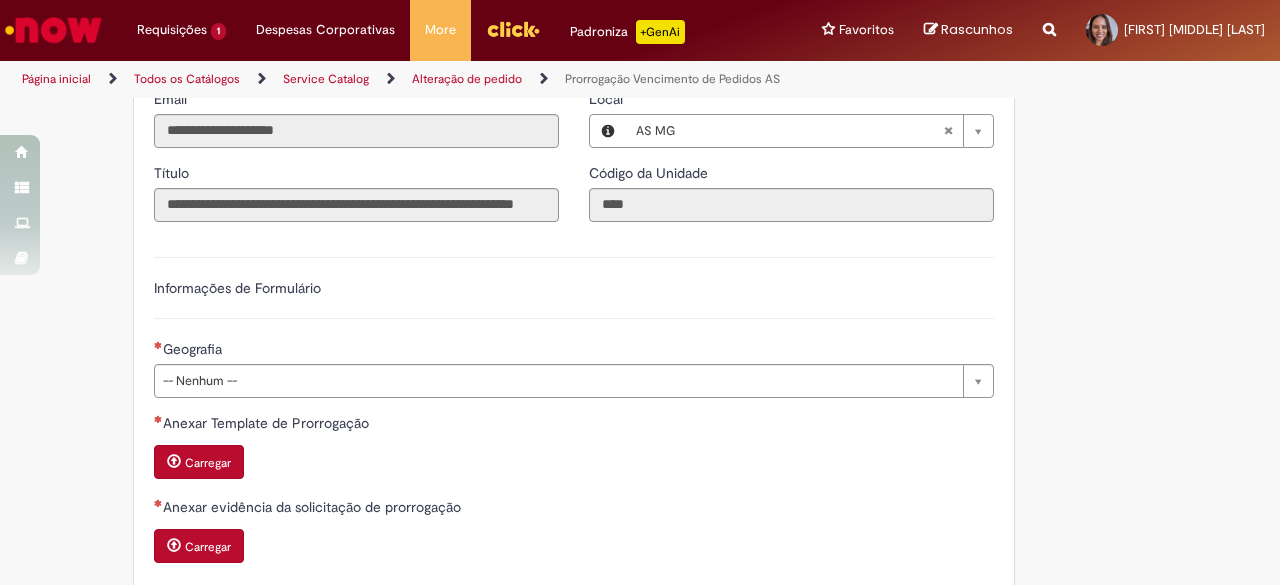 scroll, scrollTop: 400, scrollLeft: 0, axis: vertical 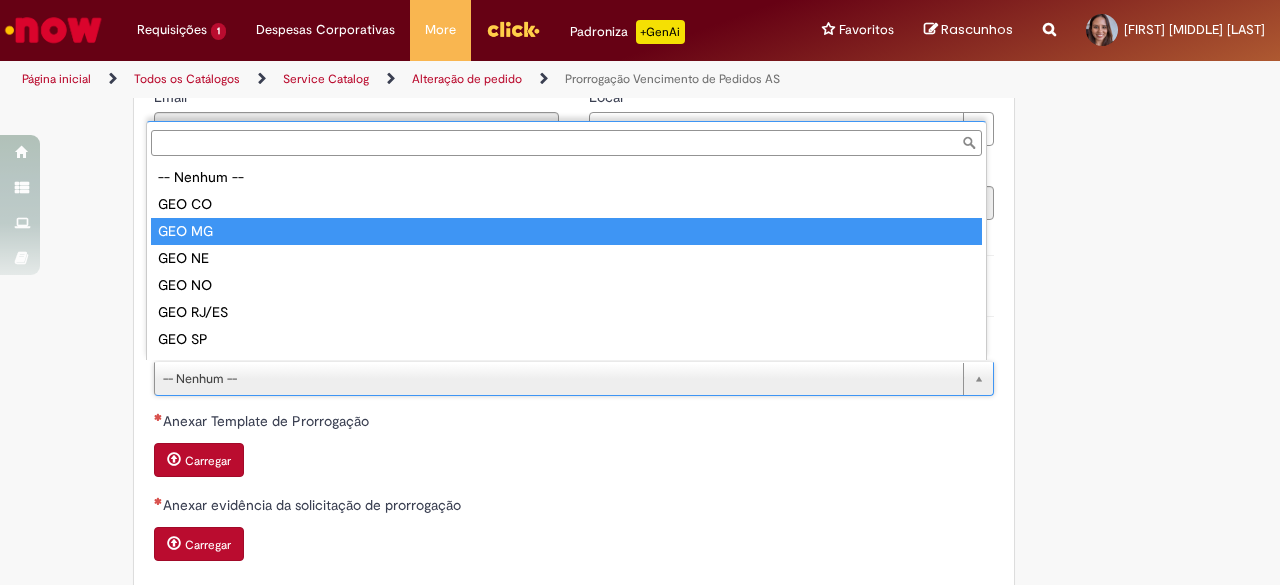 type on "******" 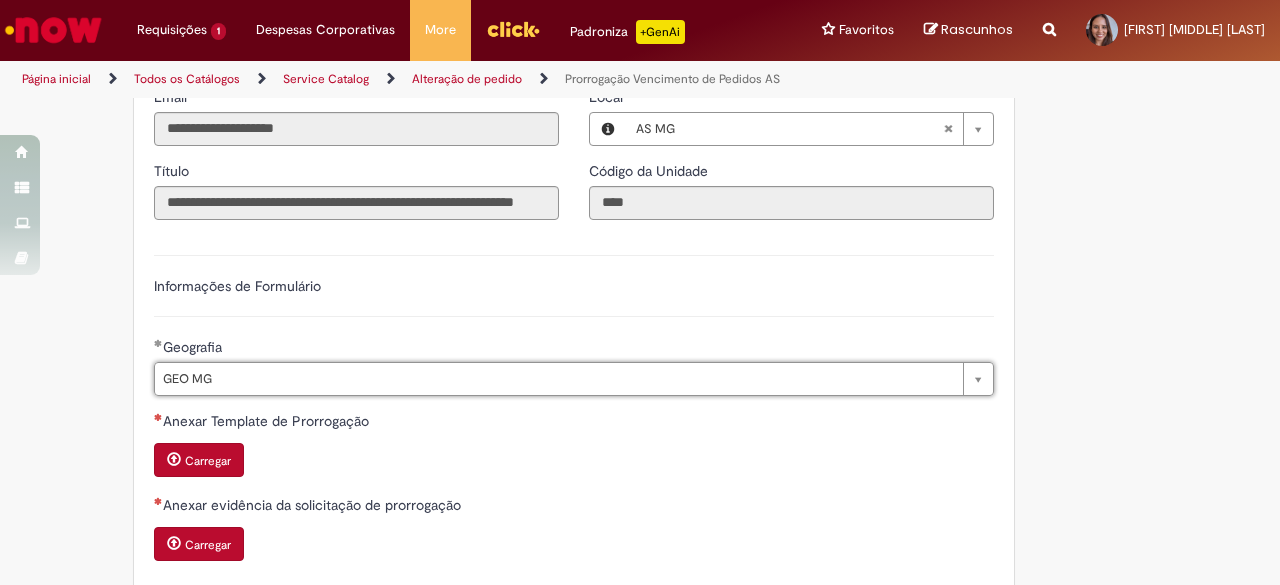 scroll, scrollTop: 500, scrollLeft: 0, axis: vertical 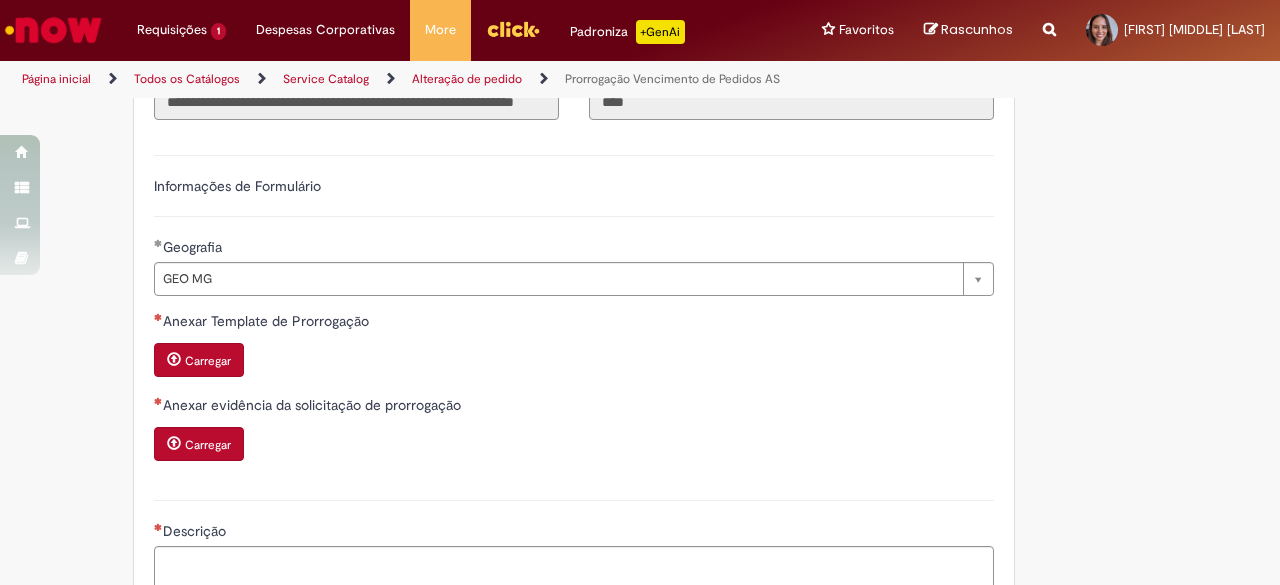 click on "Carregar" at bounding box center (208, 361) 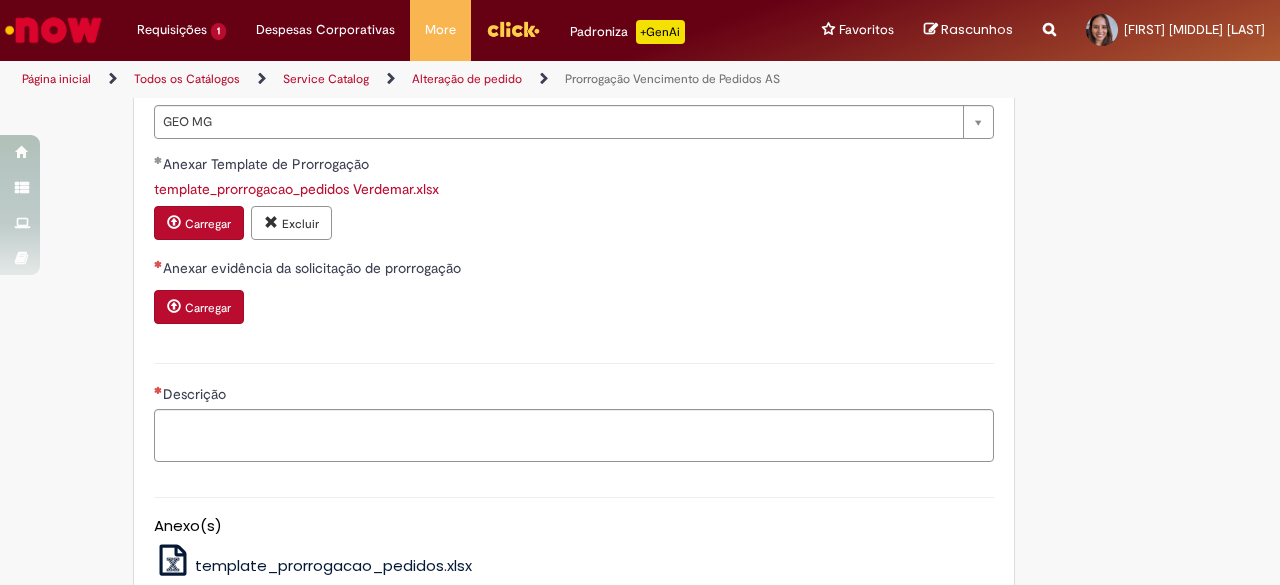 scroll, scrollTop: 700, scrollLeft: 0, axis: vertical 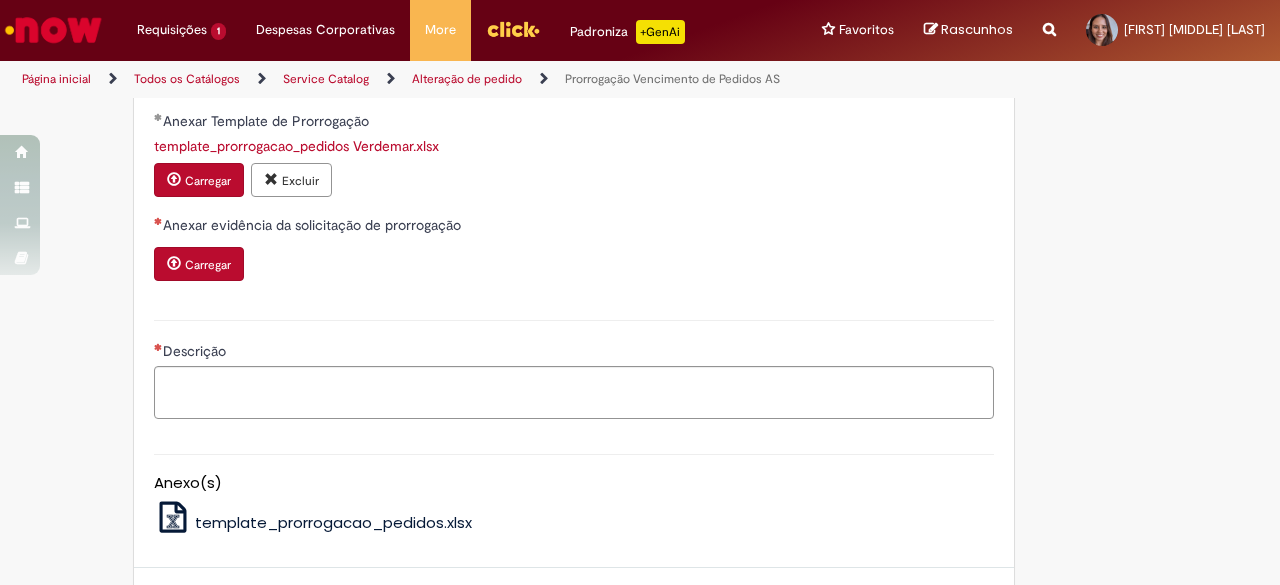 click on "Carregar" at bounding box center (208, 265) 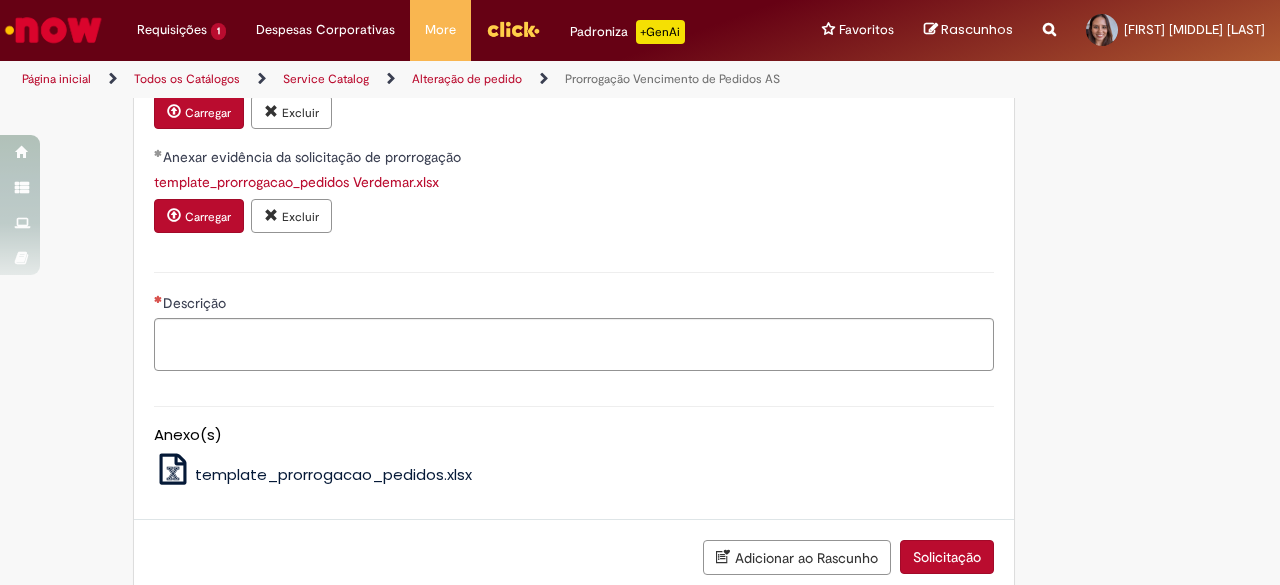 scroll, scrollTop: 800, scrollLeft: 0, axis: vertical 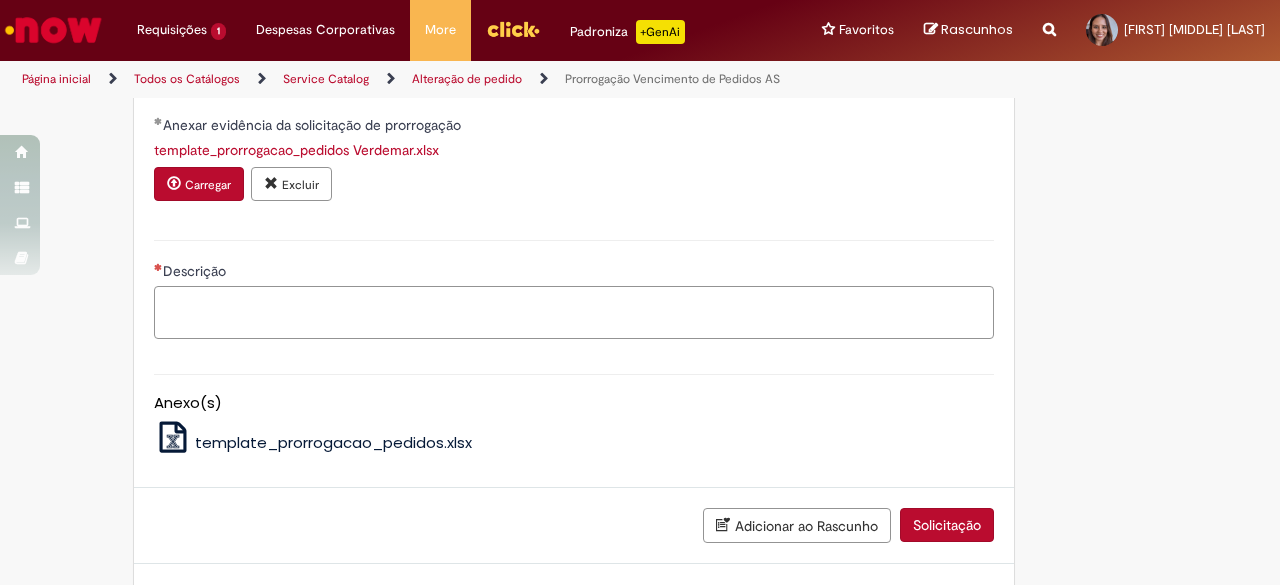 click on "Descrição" at bounding box center [574, 312] 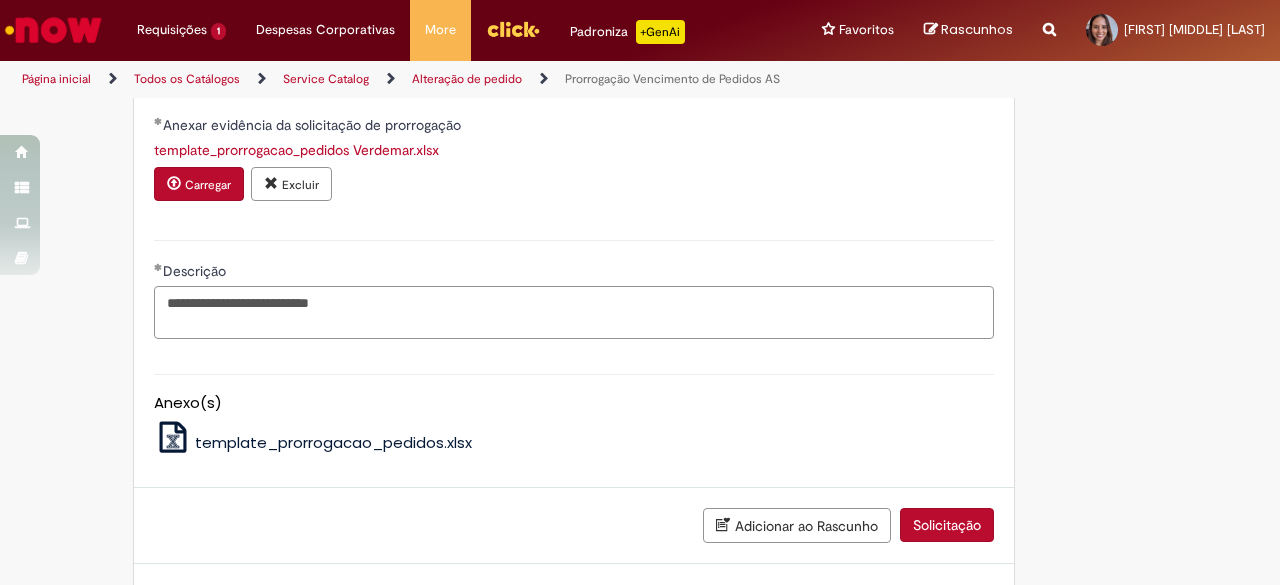 scroll, scrollTop: 881, scrollLeft: 0, axis: vertical 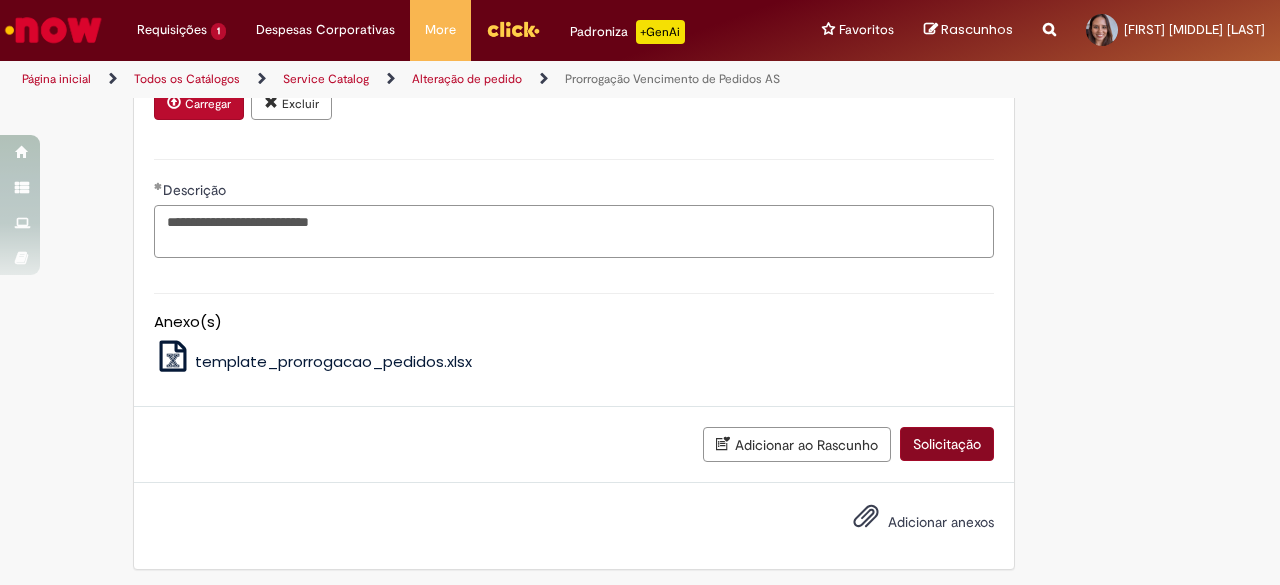 type on "**********" 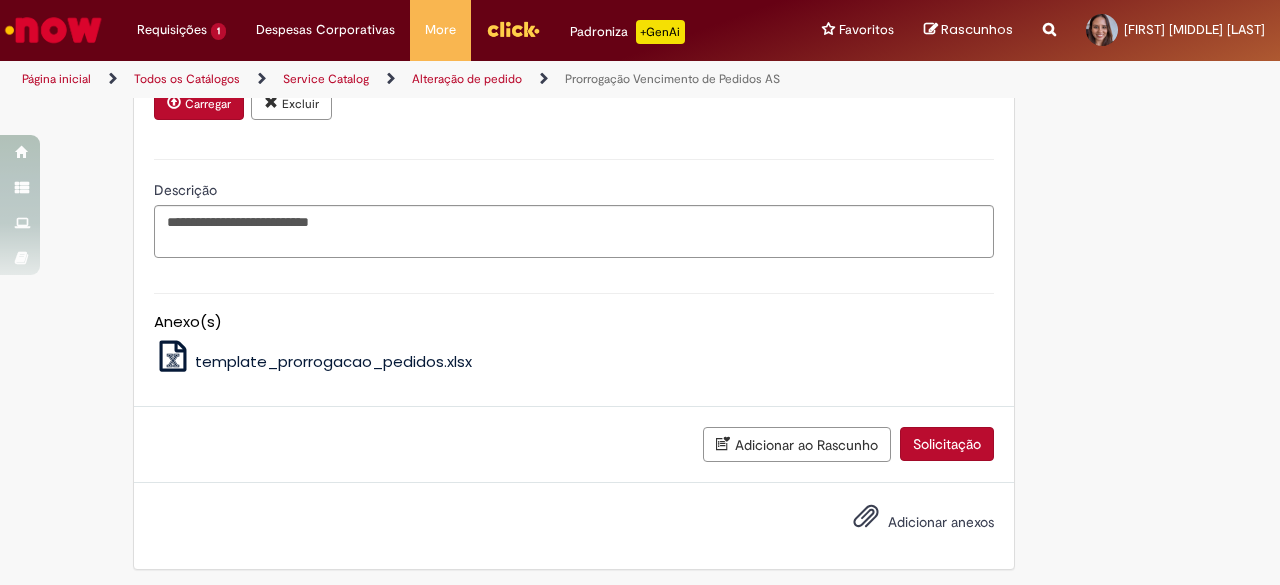 click on "Solicitação" at bounding box center [947, 444] 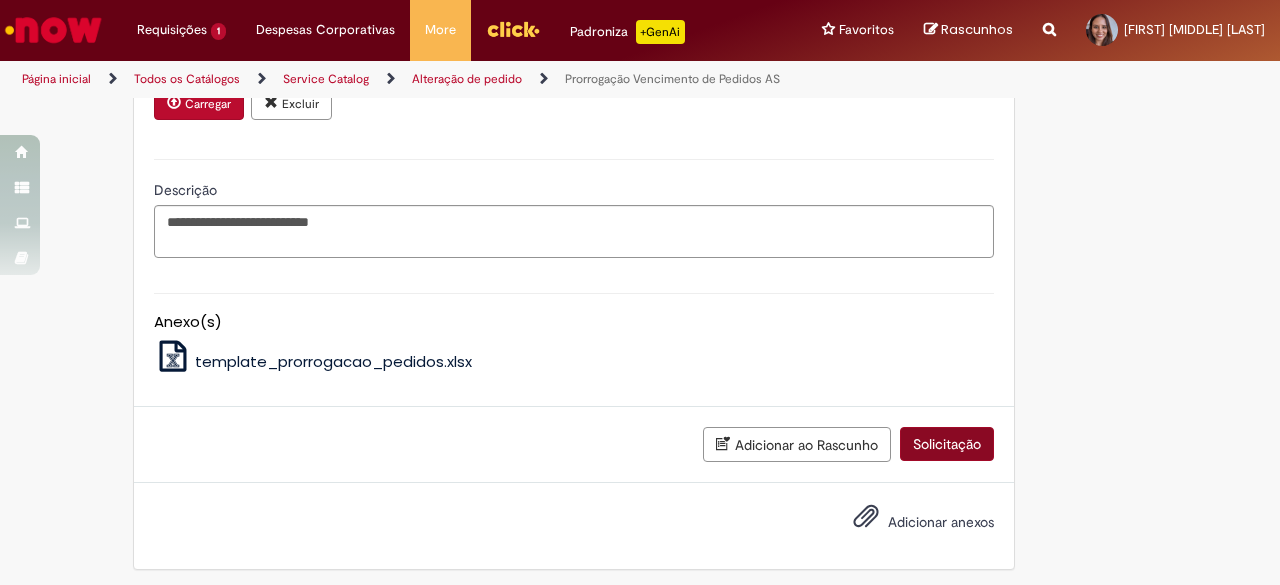 scroll, scrollTop: 836, scrollLeft: 0, axis: vertical 